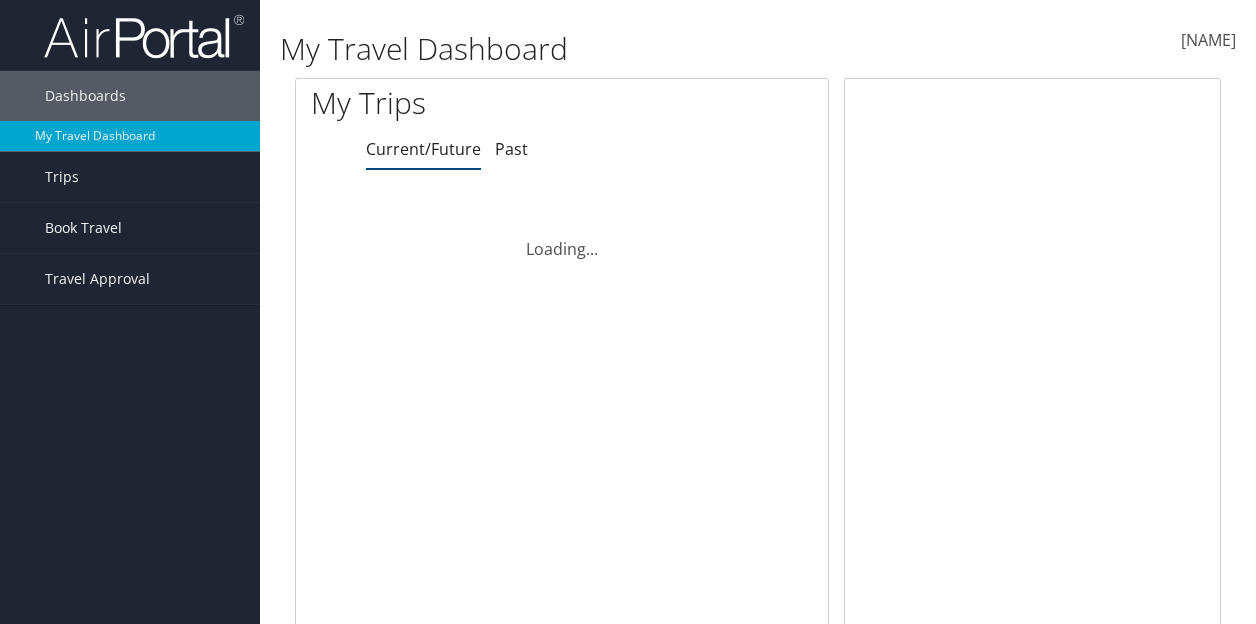 scroll, scrollTop: 0, scrollLeft: 0, axis: both 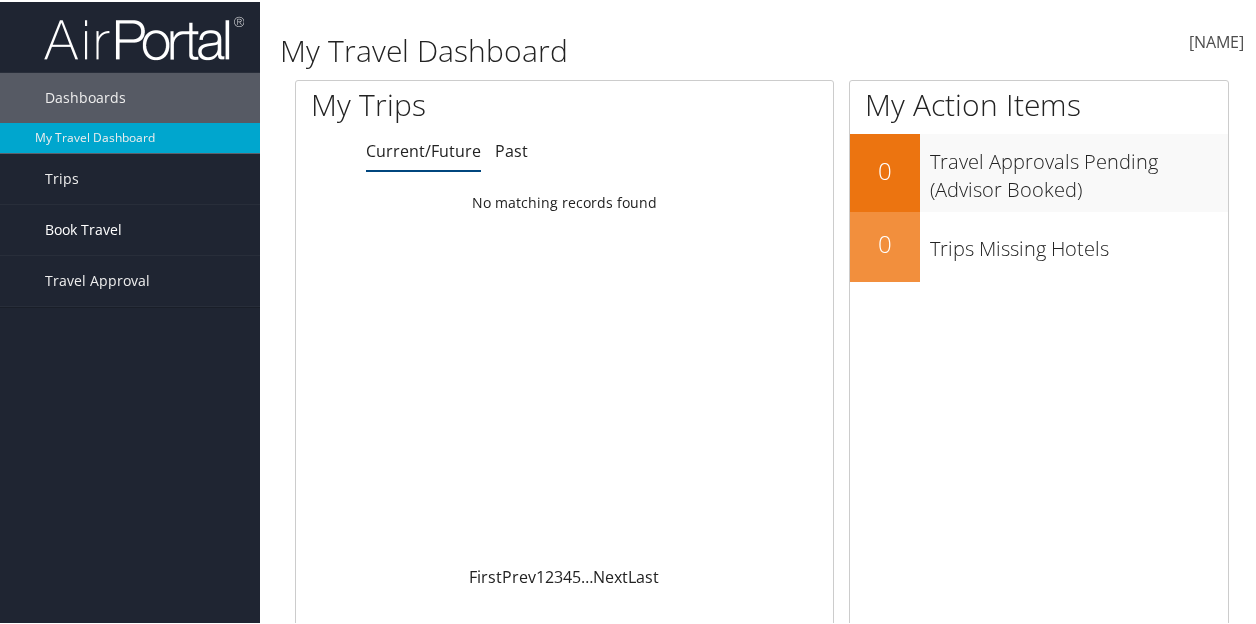 click on "Book Travel" at bounding box center [83, 228] 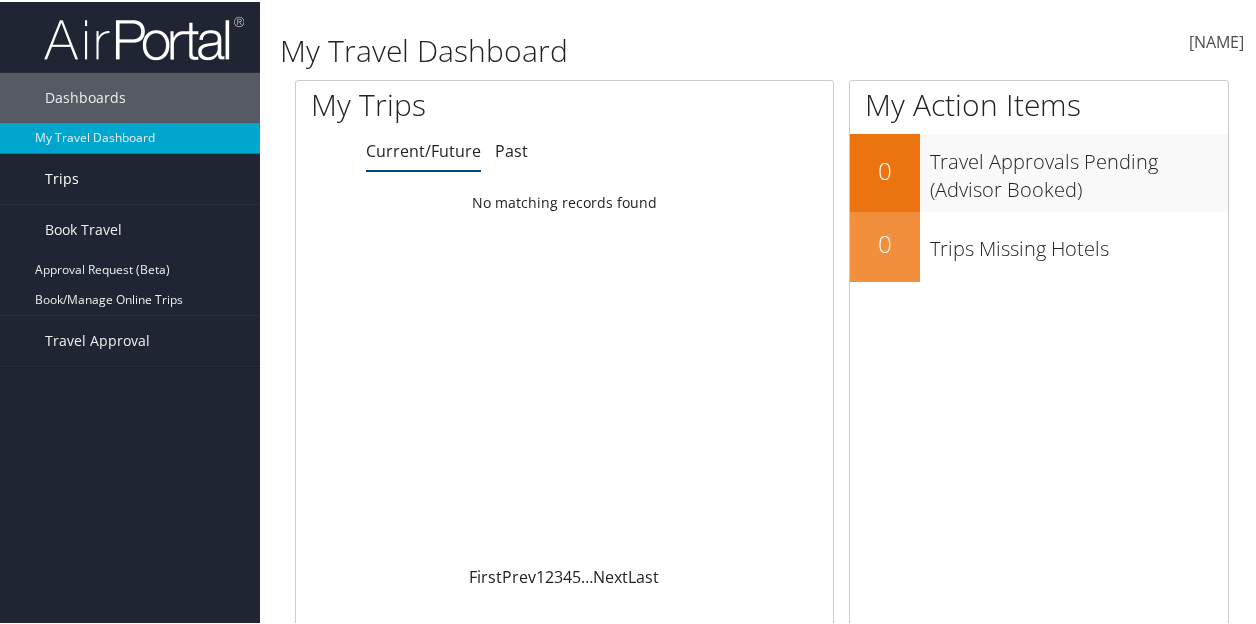 click on "Trips" at bounding box center (130, 177) 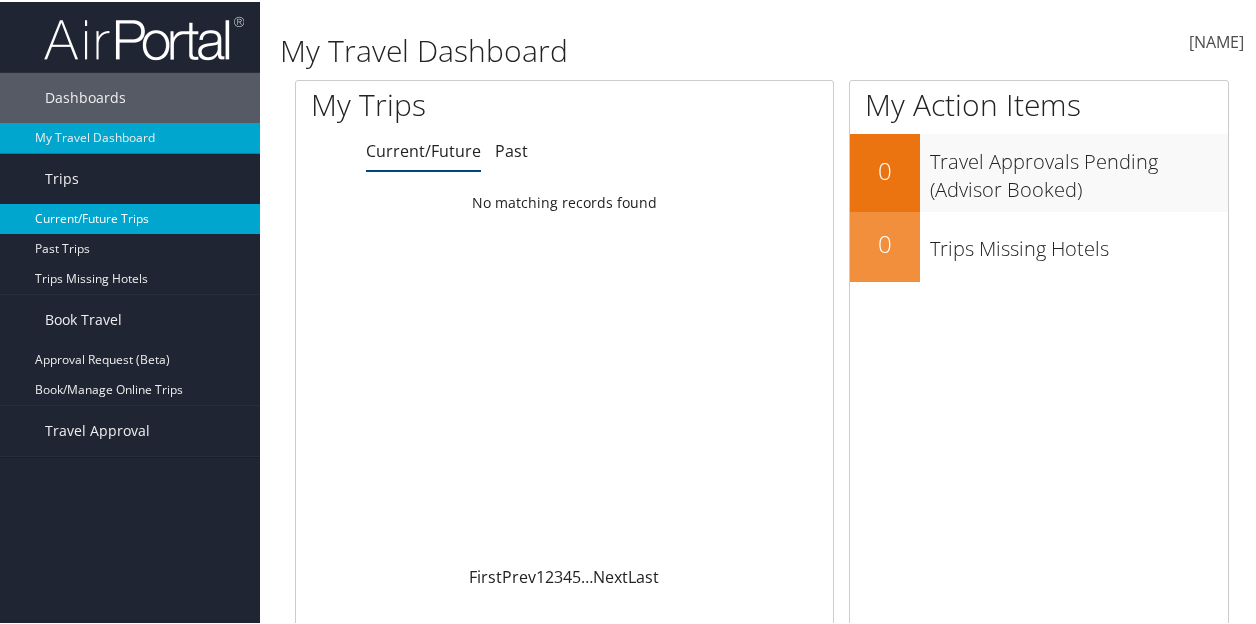 click on "Current/Future Trips" at bounding box center [130, 217] 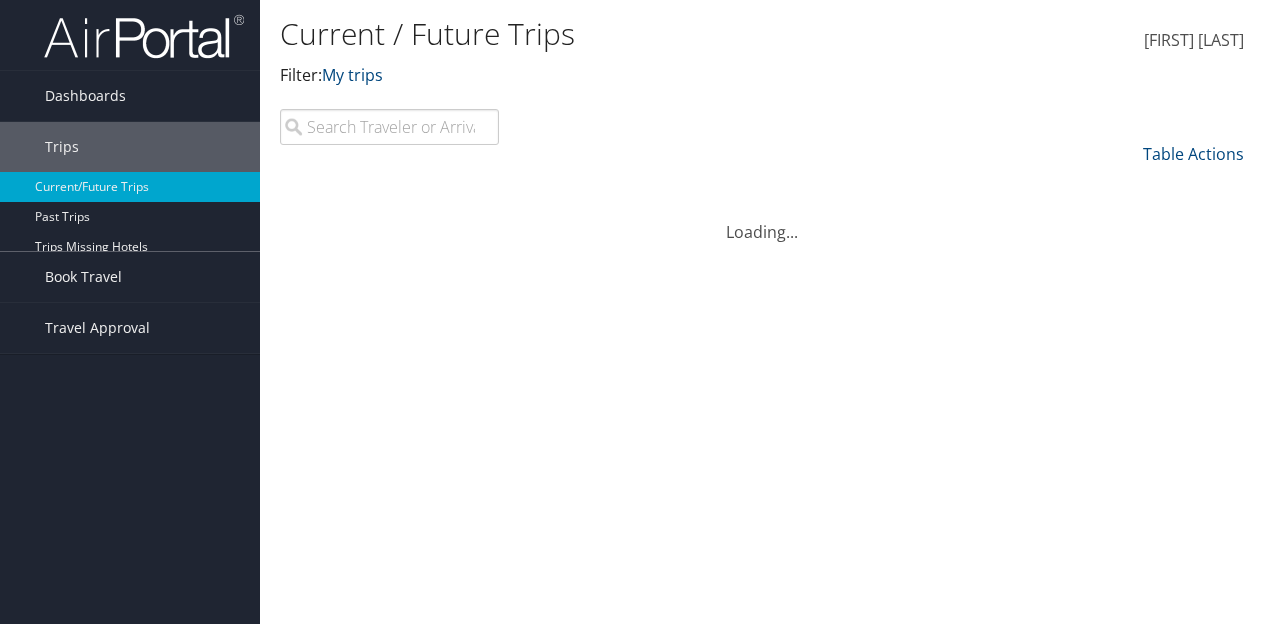 scroll, scrollTop: 0, scrollLeft: 0, axis: both 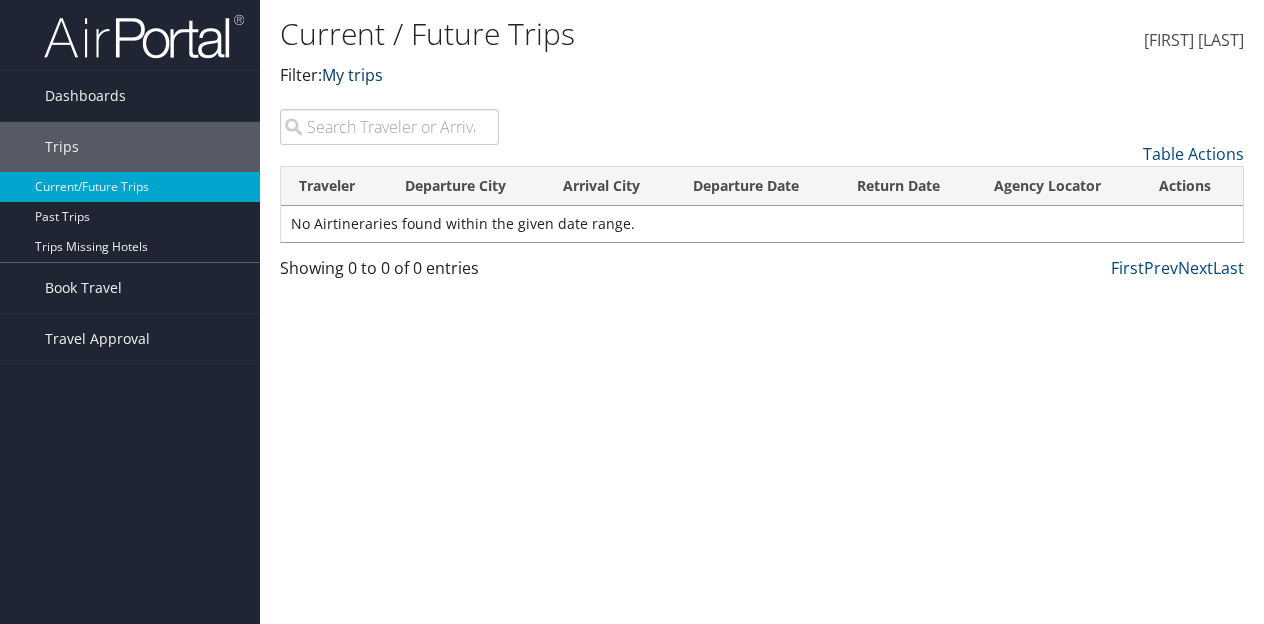 click on "My trips" at bounding box center (352, 75) 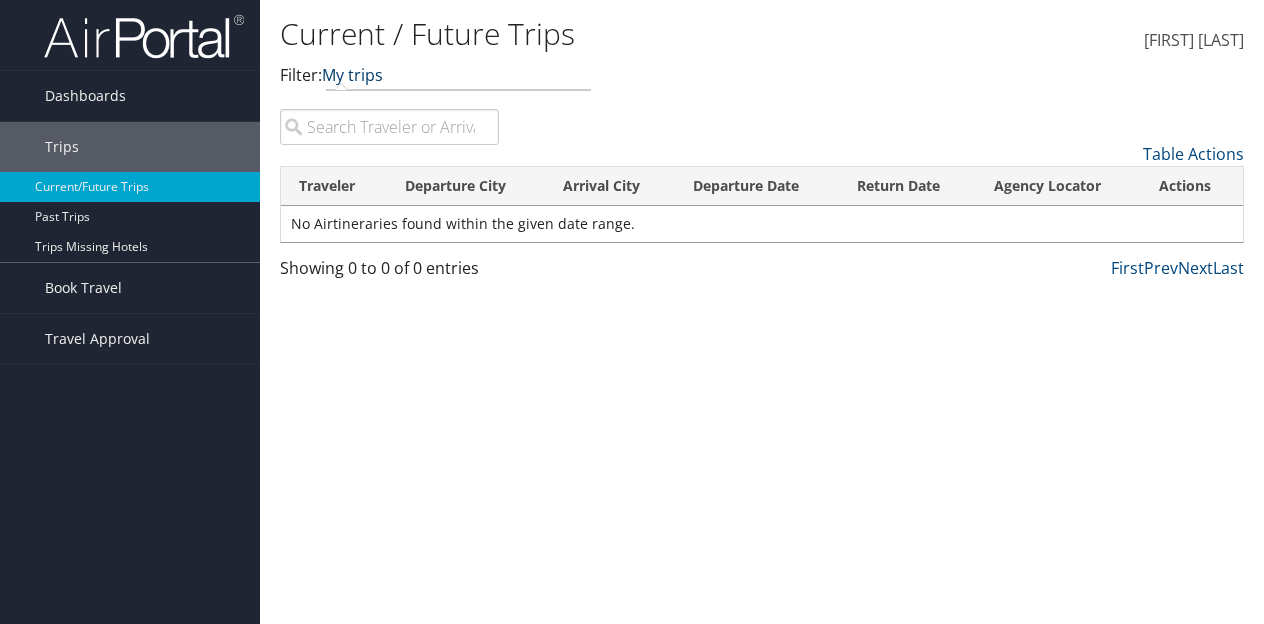 click on "My trips" at bounding box center (352, 75) 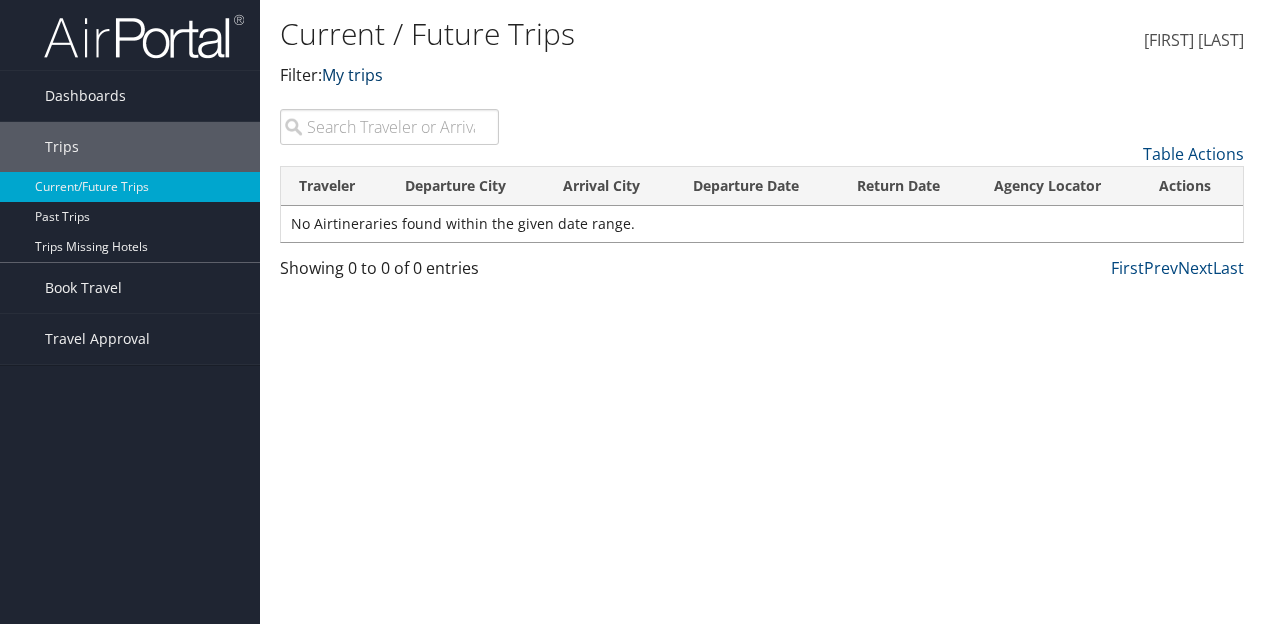 click on "My trips" at bounding box center (352, 75) 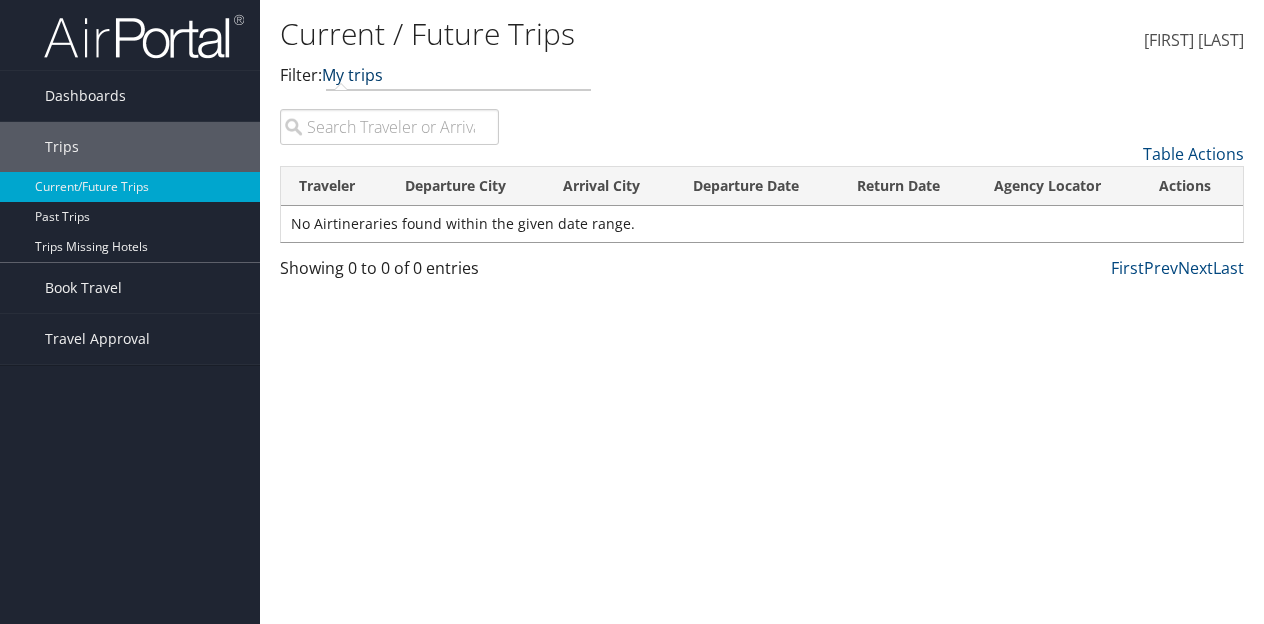 click on "My trips" at bounding box center [352, 75] 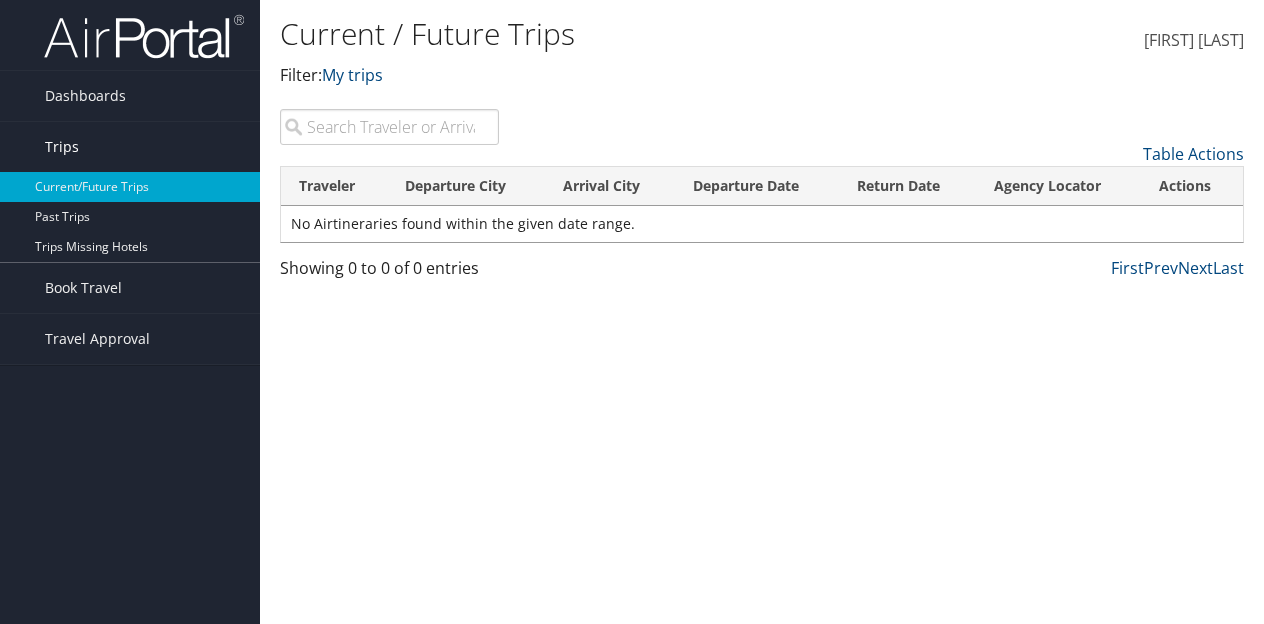 click on "Trips" at bounding box center [62, 147] 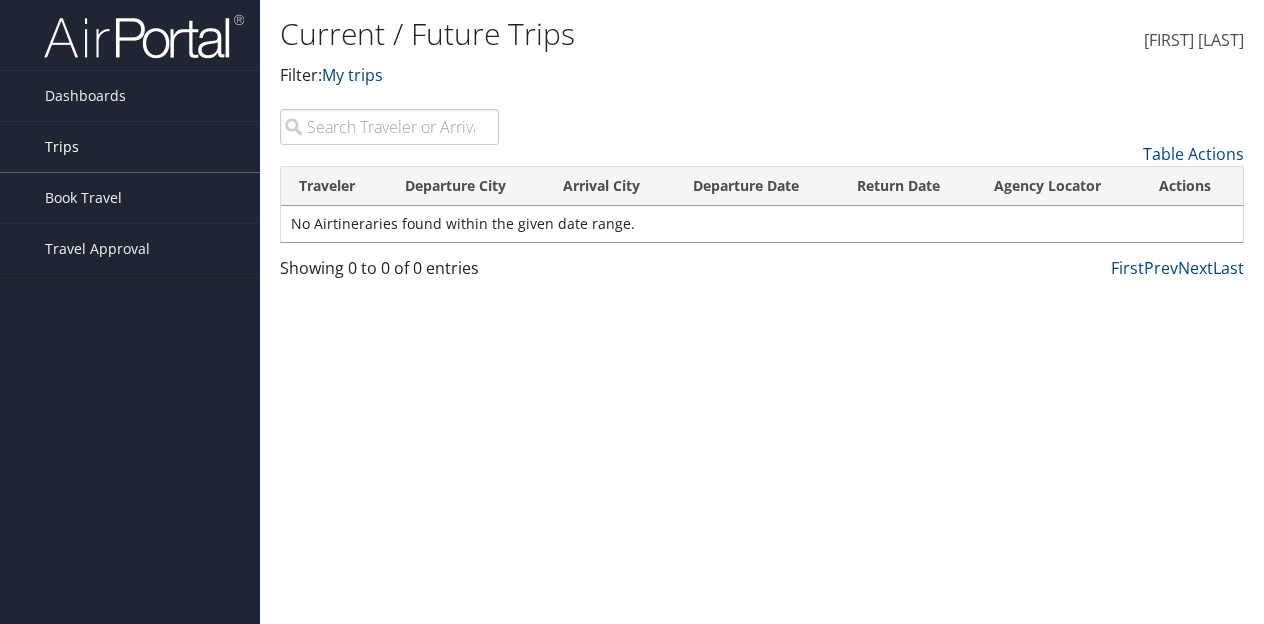 click on "Trips" at bounding box center (62, 147) 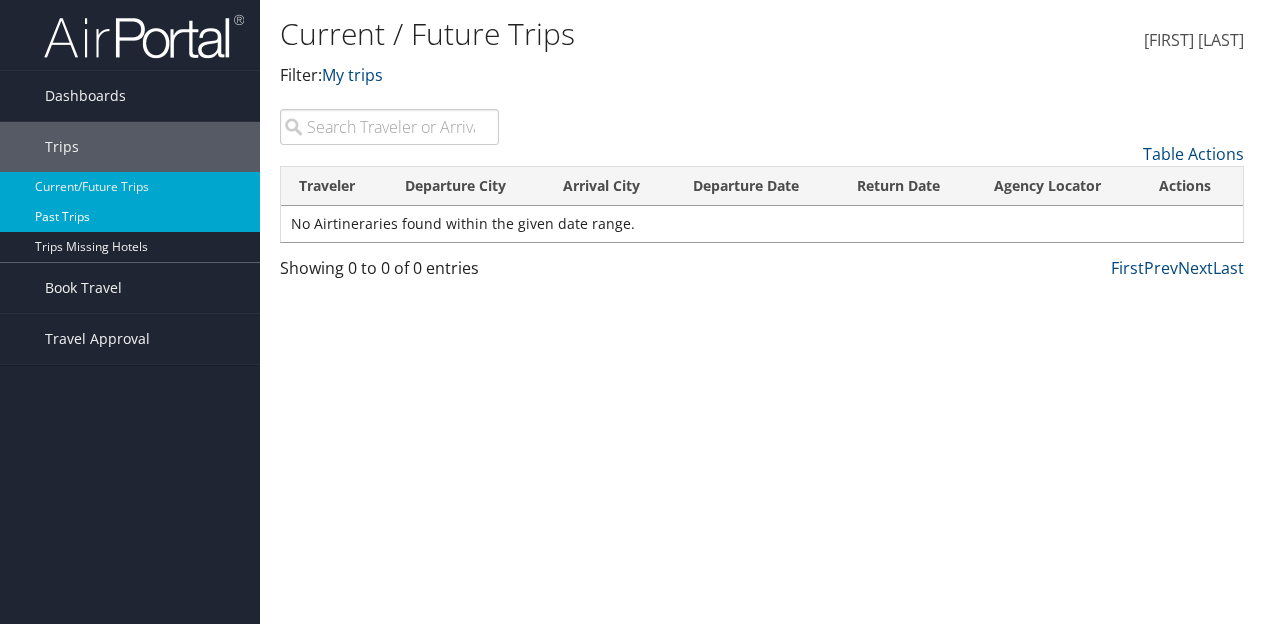 click on "Past Trips" at bounding box center (130, 217) 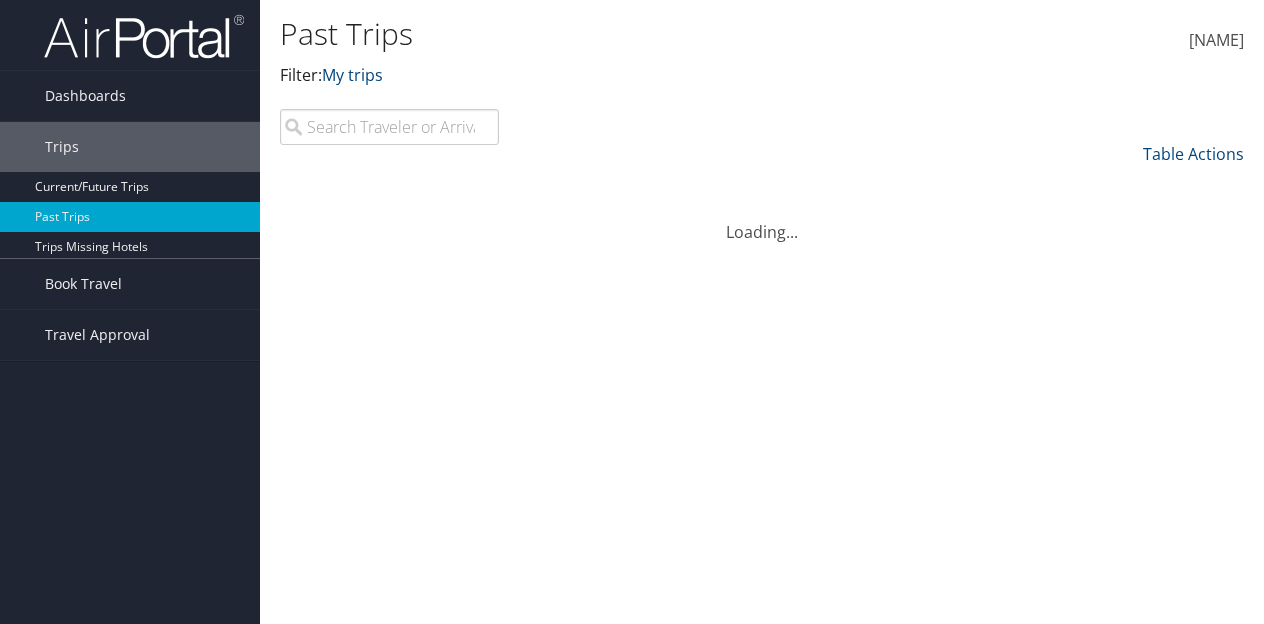 scroll, scrollTop: 0, scrollLeft: 0, axis: both 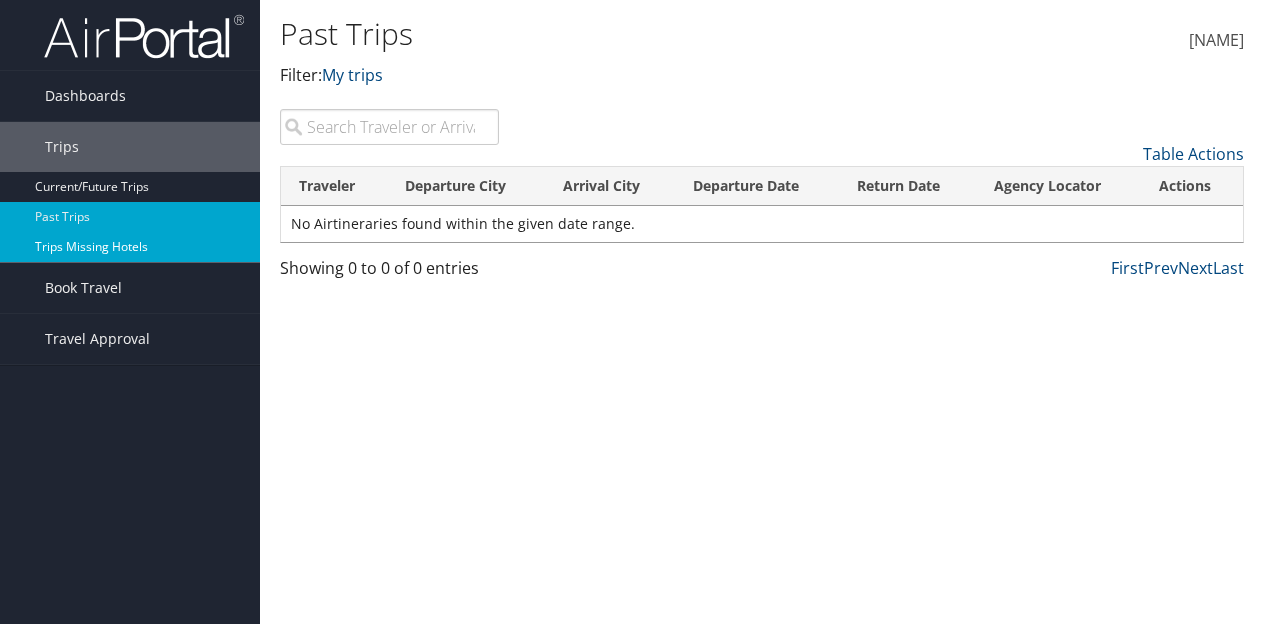 click on "Trips Missing Hotels" at bounding box center (130, 247) 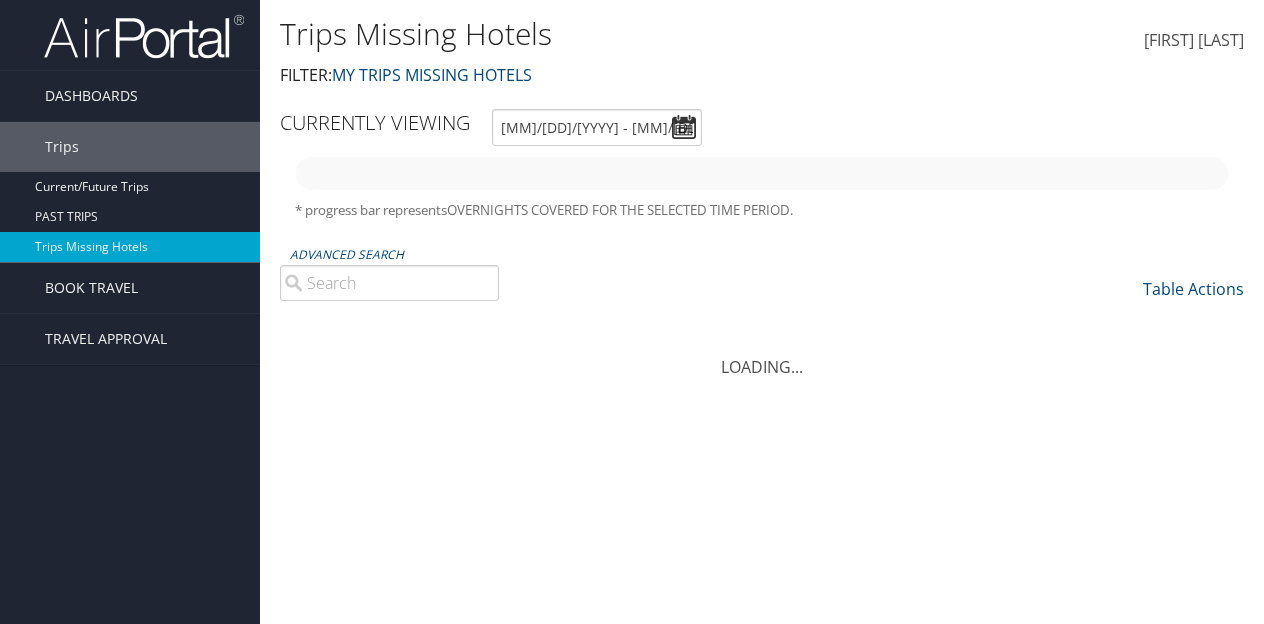 scroll, scrollTop: 0, scrollLeft: 0, axis: both 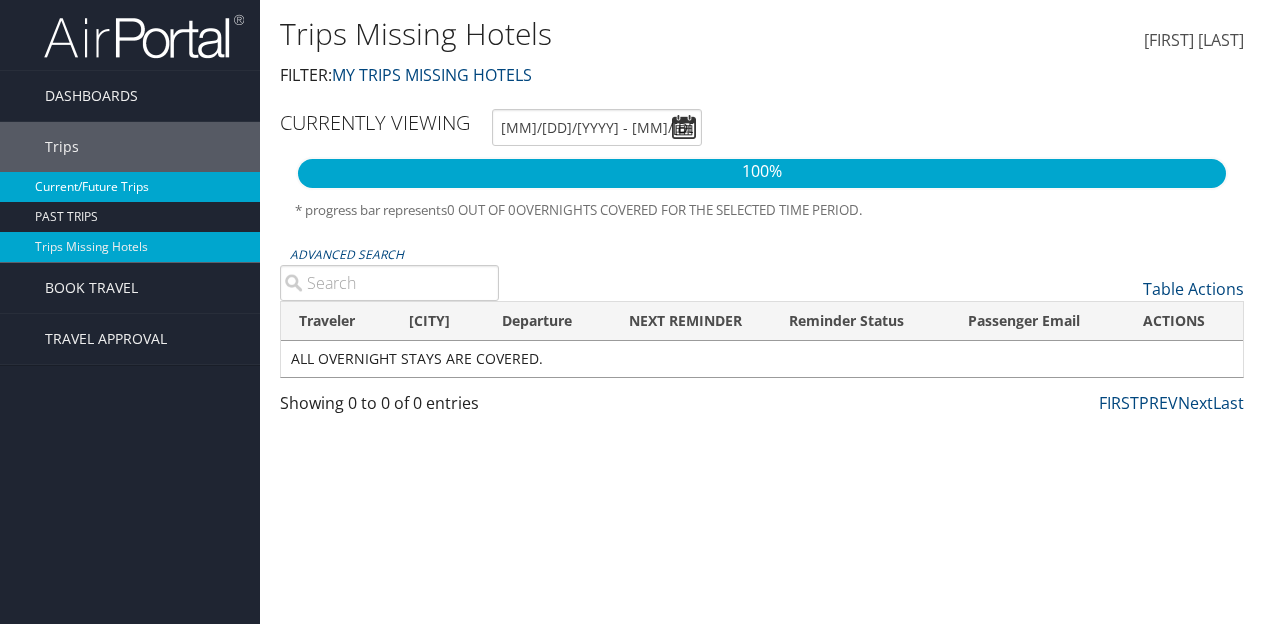 click on "Current/Future Trips" at bounding box center [130, 187] 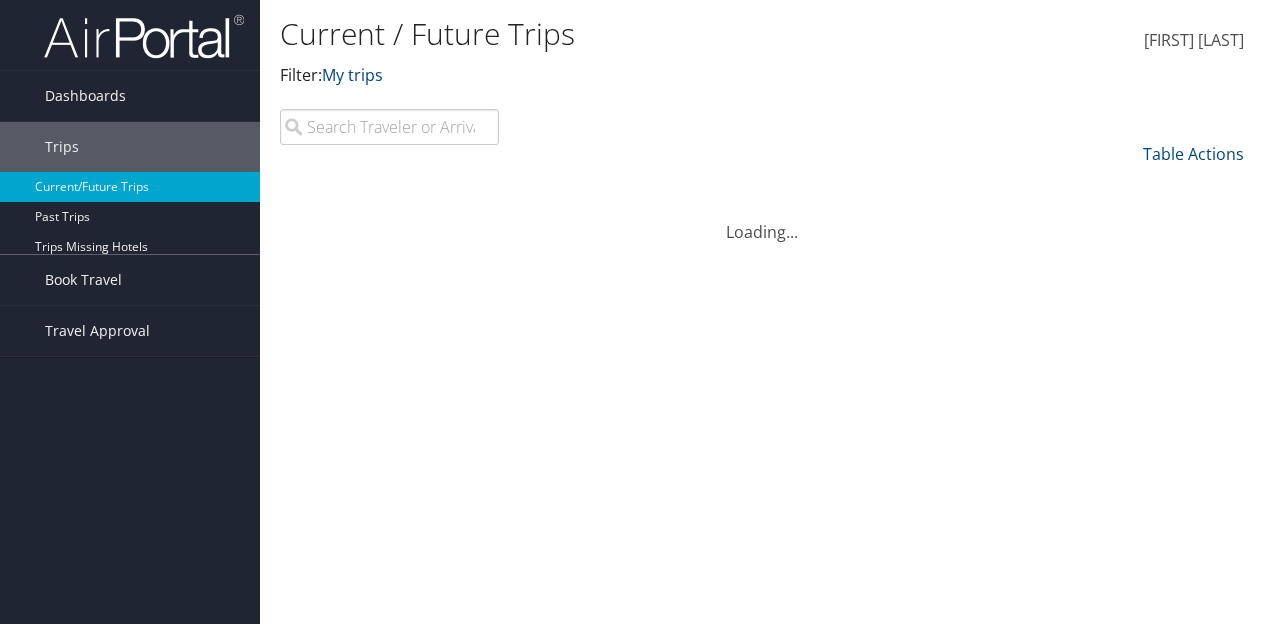 scroll, scrollTop: 0, scrollLeft: 0, axis: both 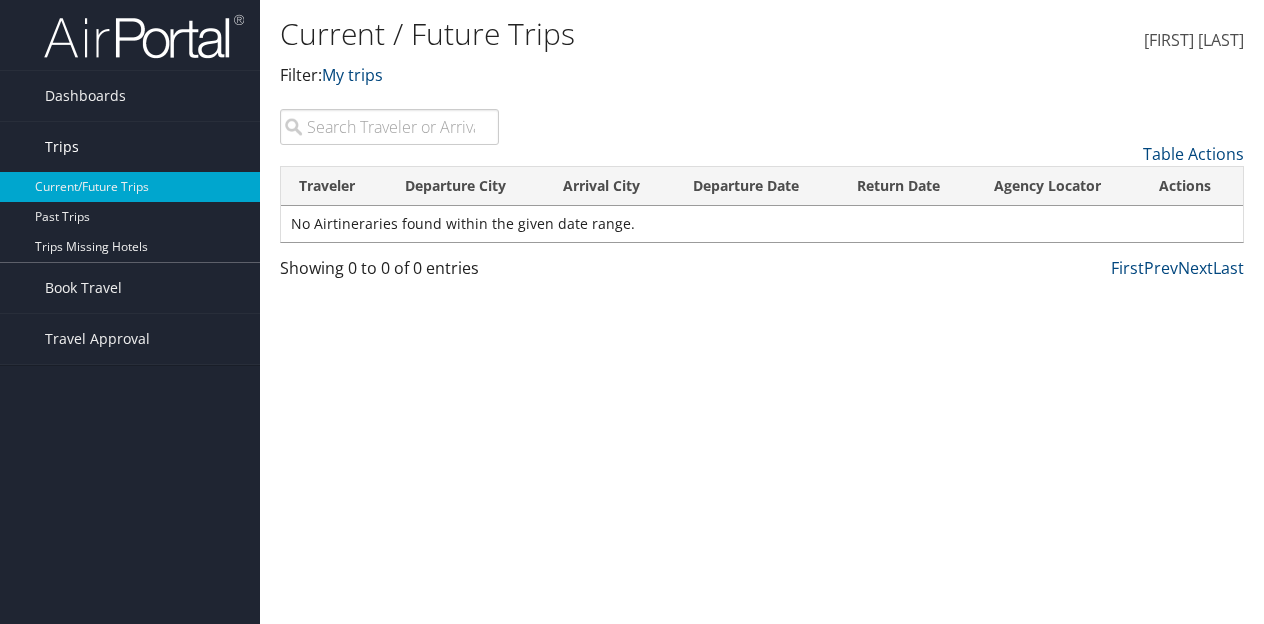 click on "Trips" at bounding box center (62, 147) 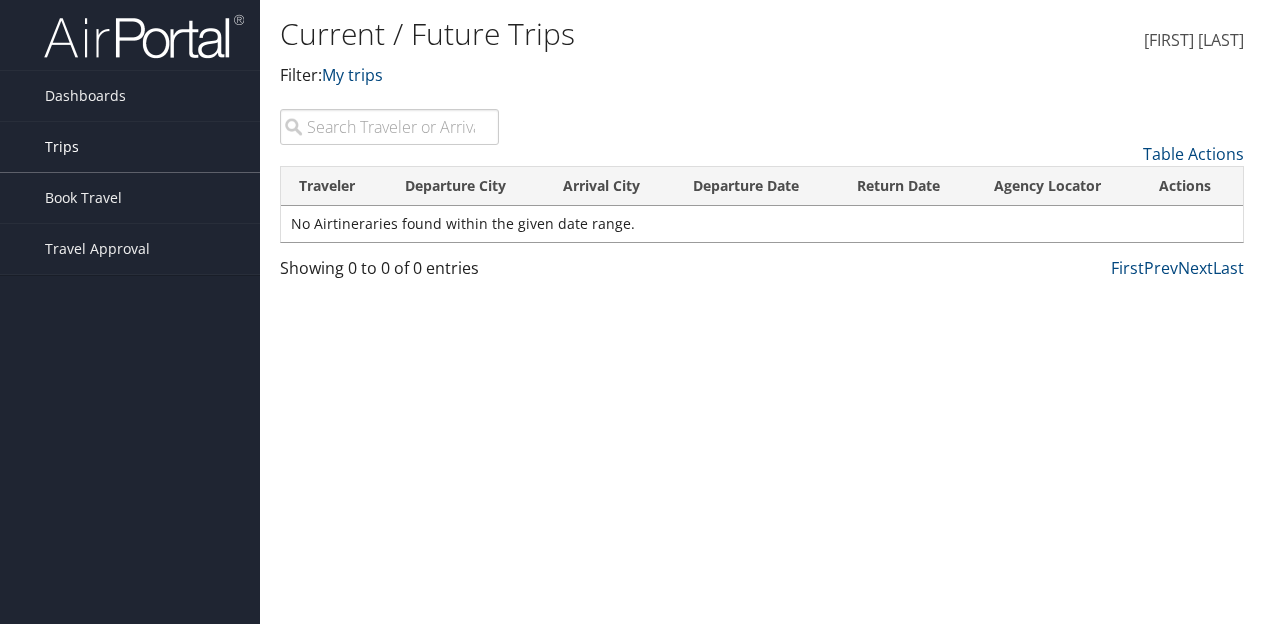 click on "Trips" at bounding box center [62, 147] 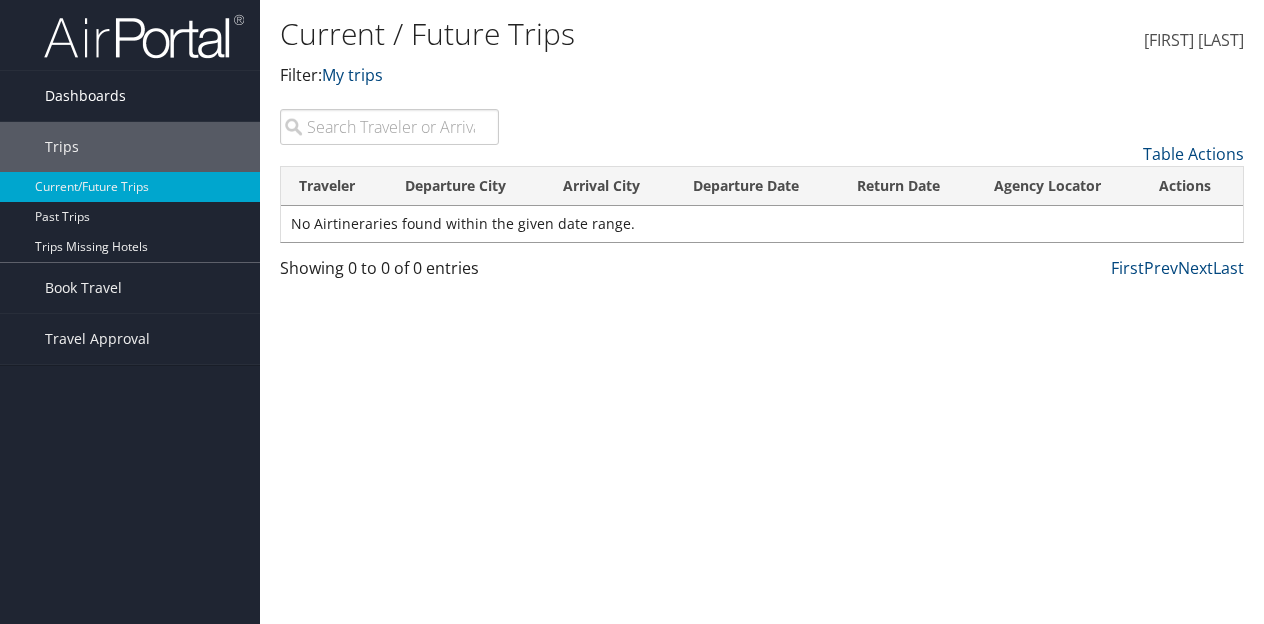 click on "Dashboards" at bounding box center (85, 96) 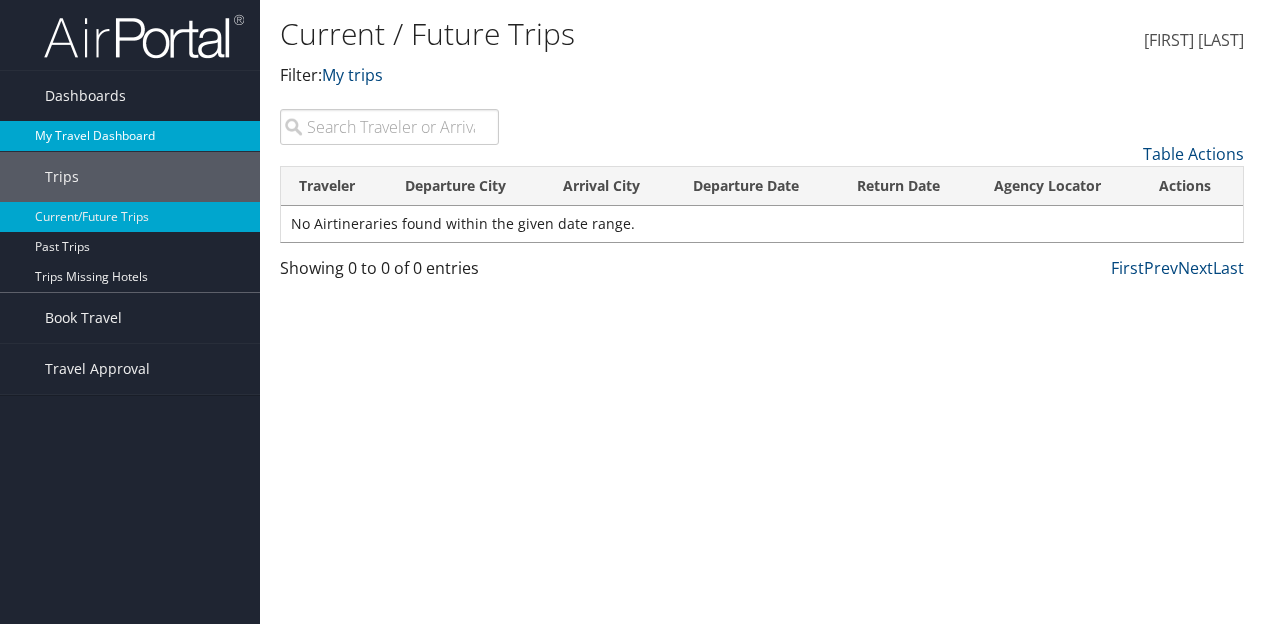 click on "MY TRAVEL DASHBOARD" at bounding box center (130, 136) 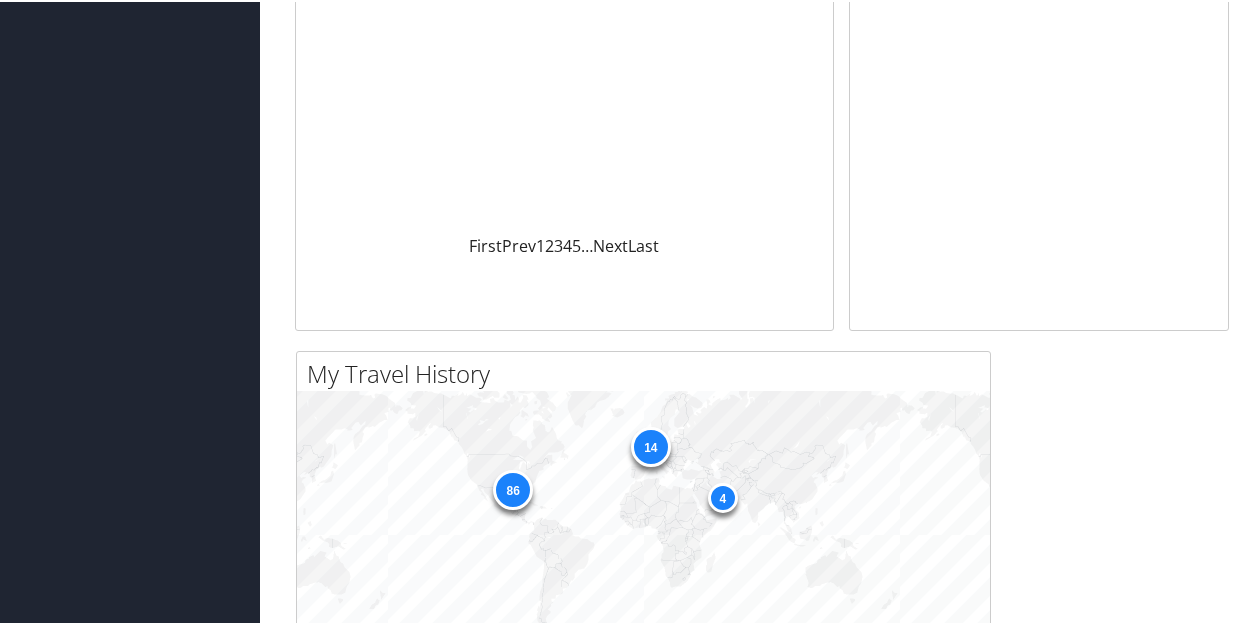 scroll, scrollTop: 267, scrollLeft: 0, axis: vertical 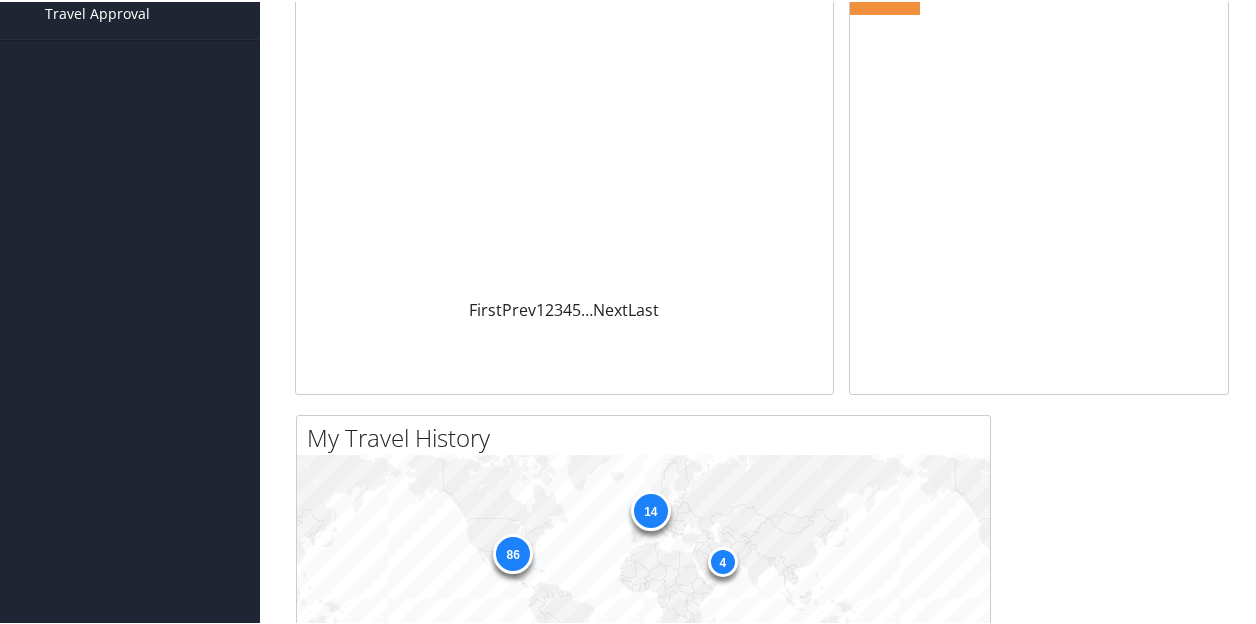 click at bounding box center (25, 2) 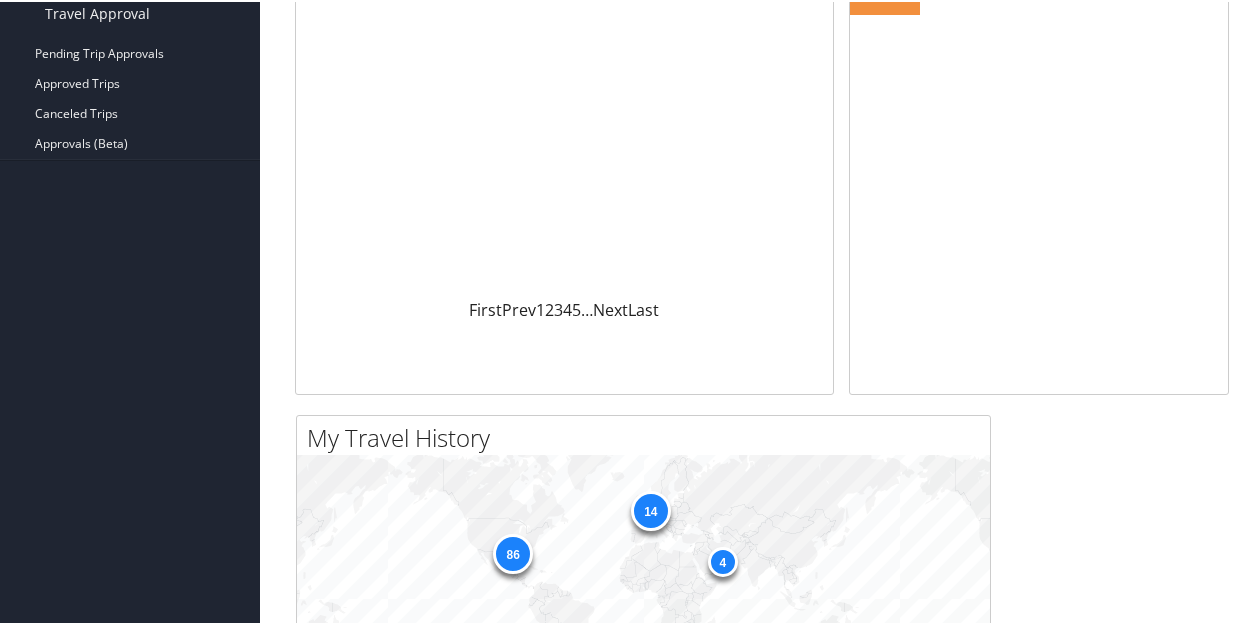 scroll, scrollTop: 0, scrollLeft: 0, axis: both 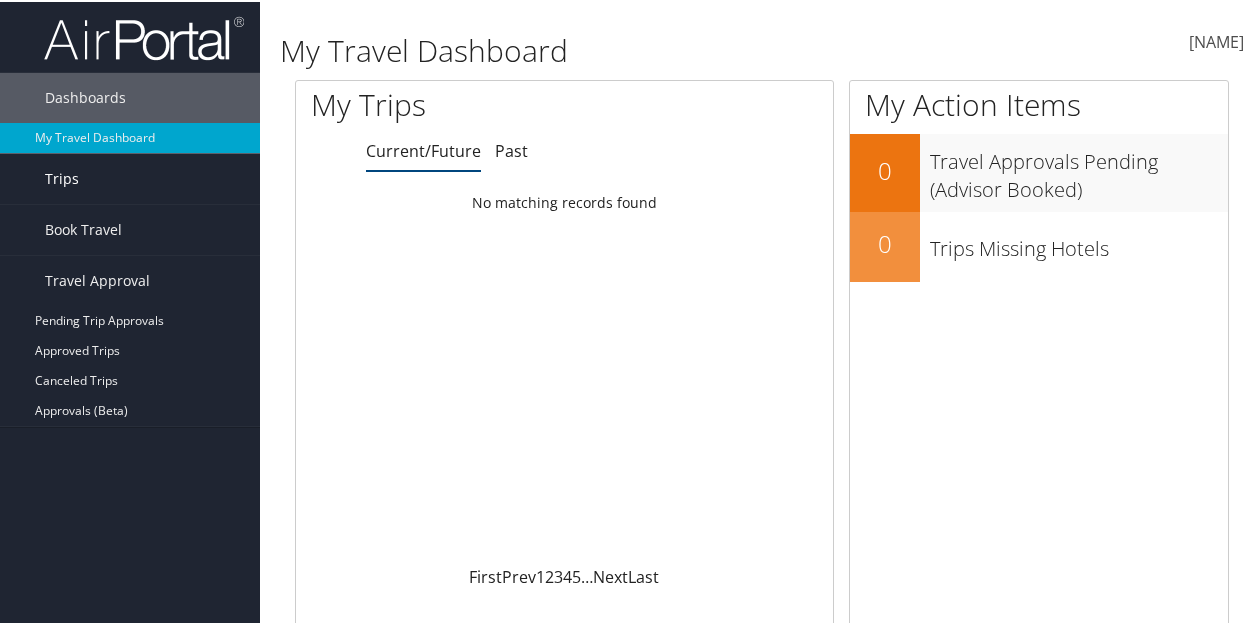 click on "Trips" at bounding box center (62, 177) 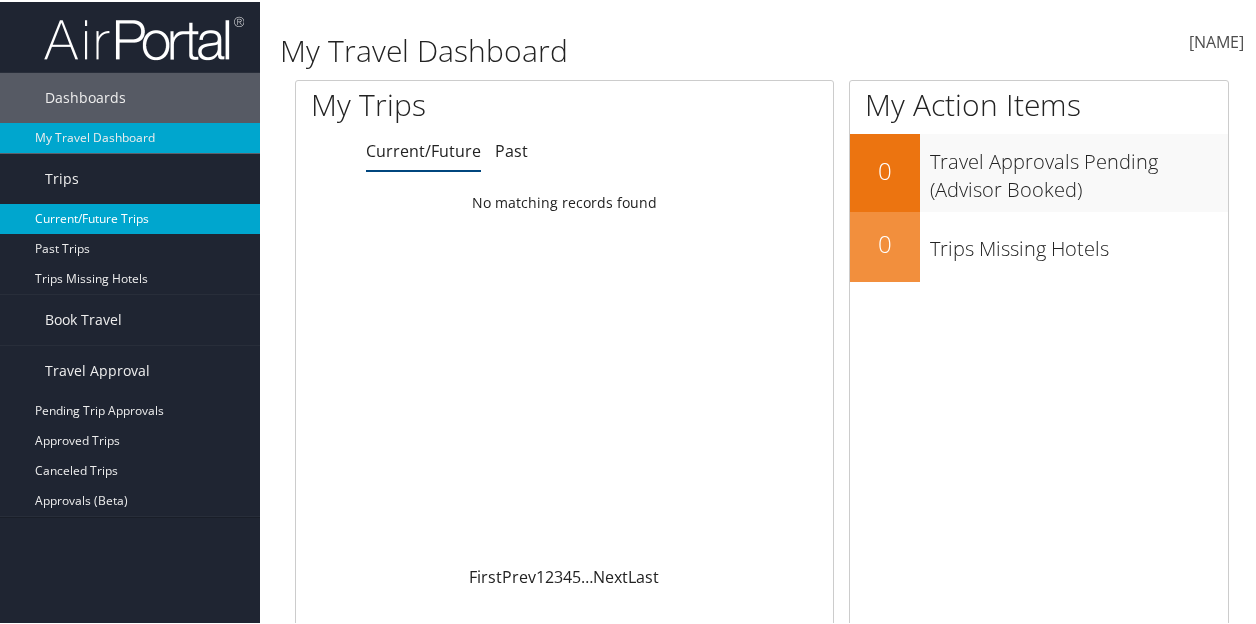 click on "Current/Future Trips" at bounding box center [130, 217] 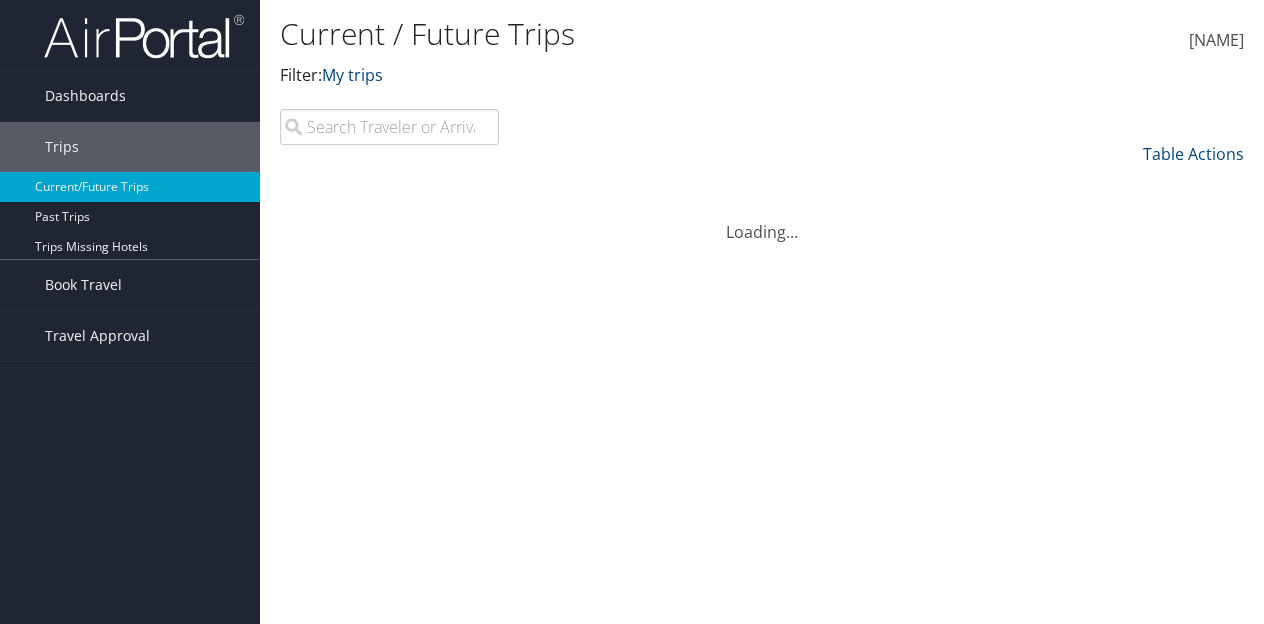 scroll, scrollTop: 0, scrollLeft: 0, axis: both 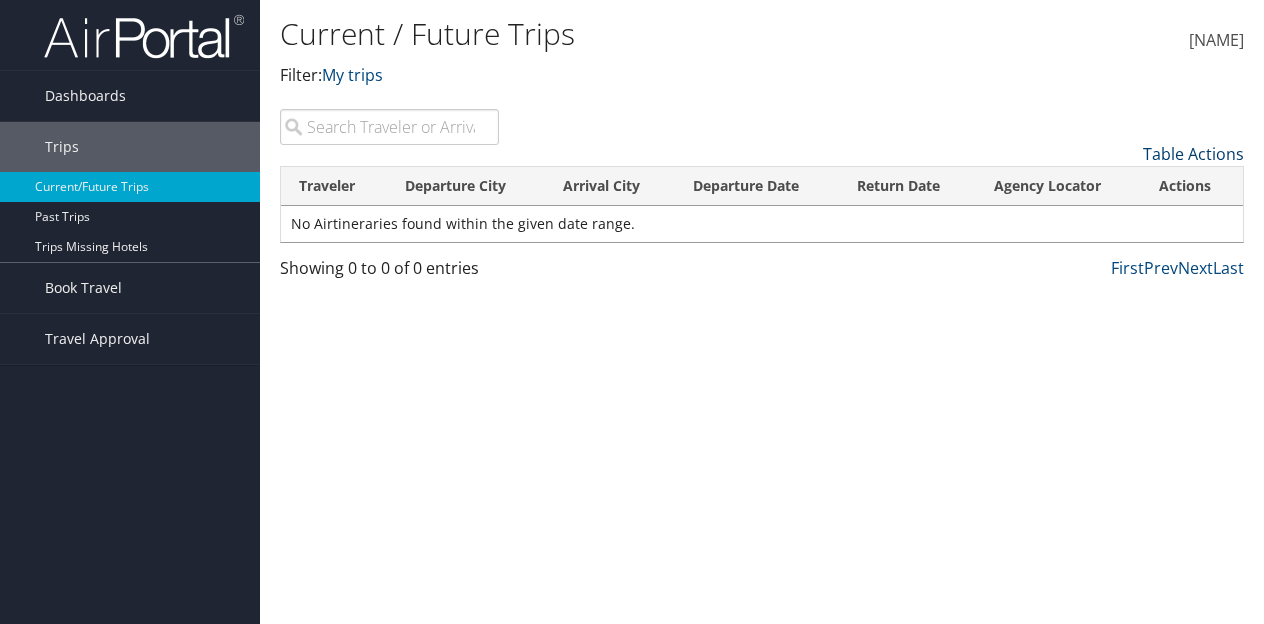 click on "Table Actions" at bounding box center [1193, 154] 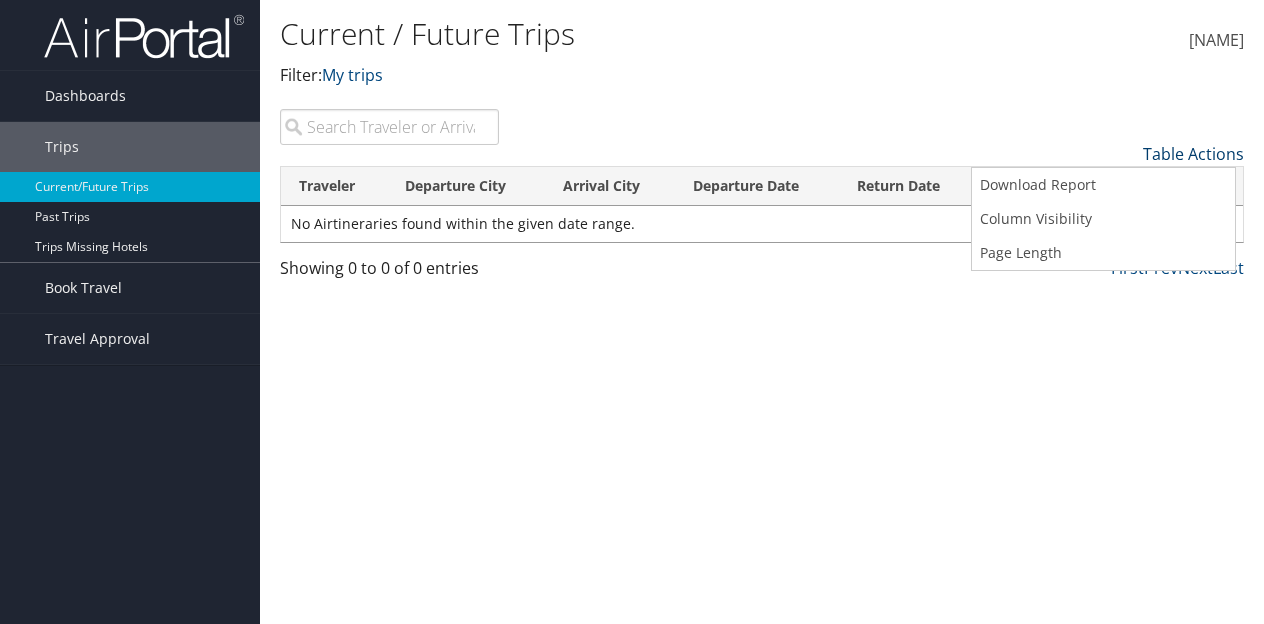 click at bounding box center (632, 312) 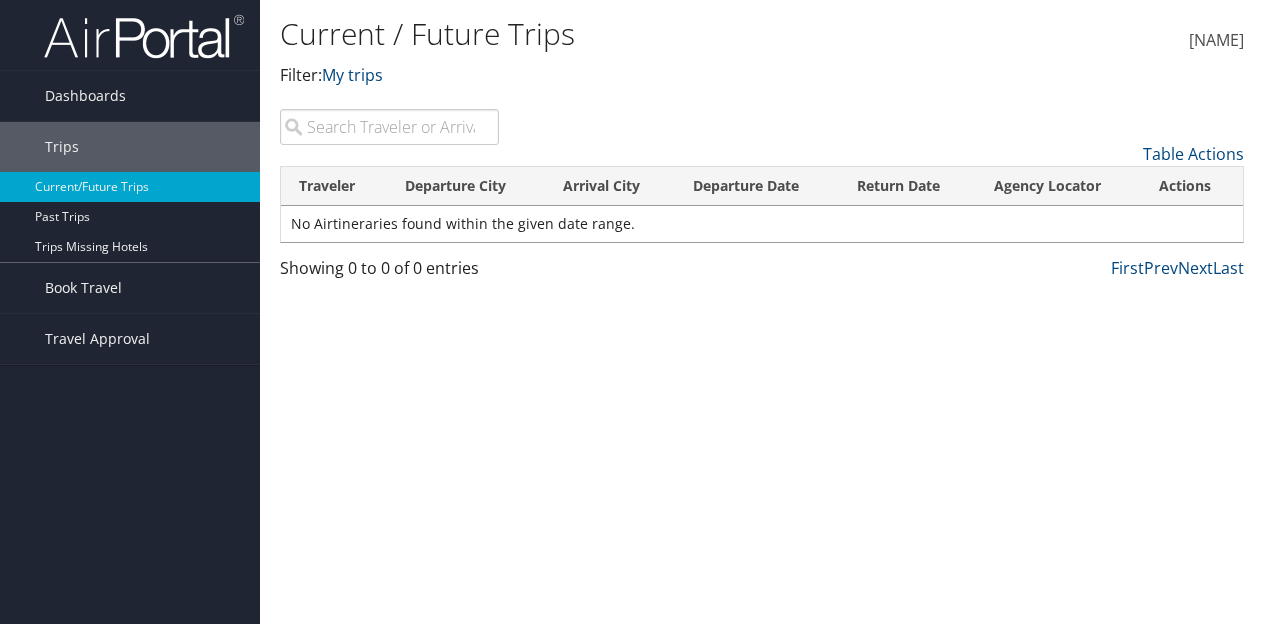 click at bounding box center [389, 127] 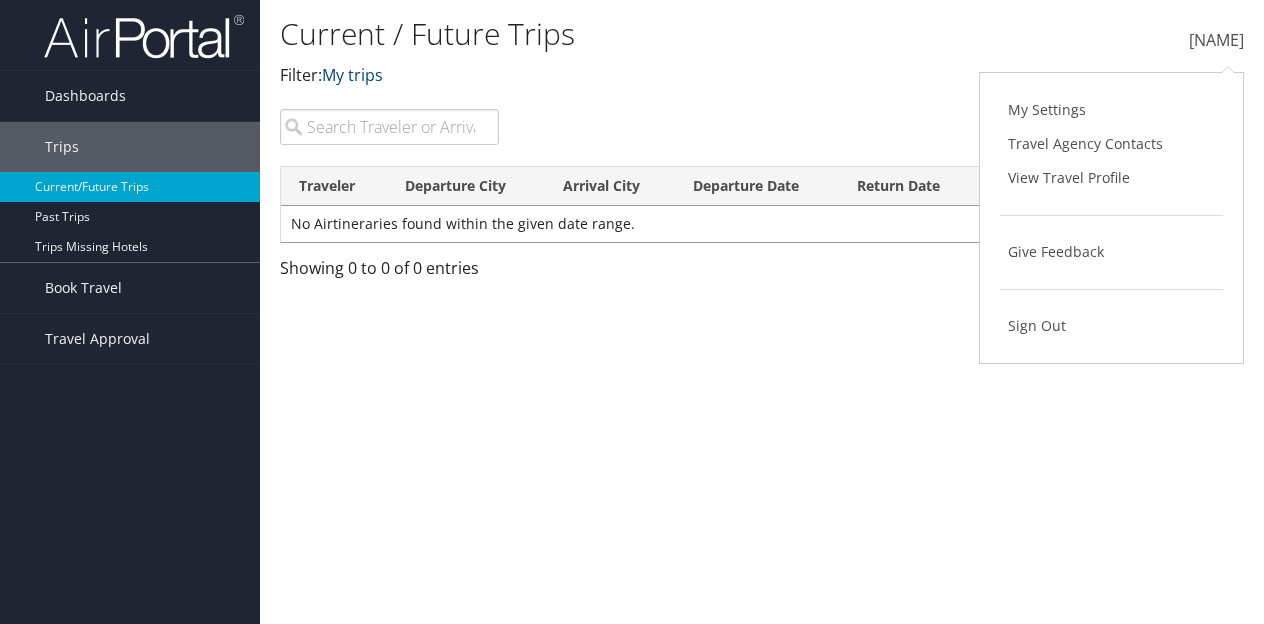 click on "Current / Future Trips
Filter:
My trips
EMAD HABIB
EMAD HABIB
My Settings
Travel Agency Contacts View Travel Profile Give Feedback Sign Out" at bounding box center (762, 312) 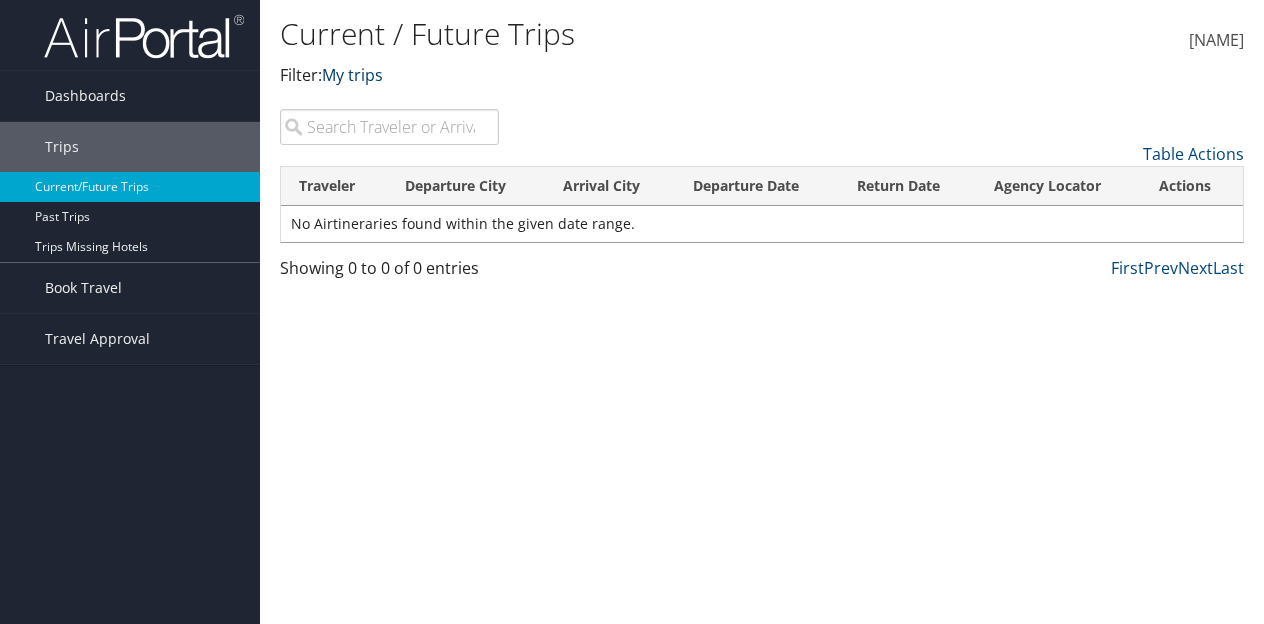 click at bounding box center (383, 75) 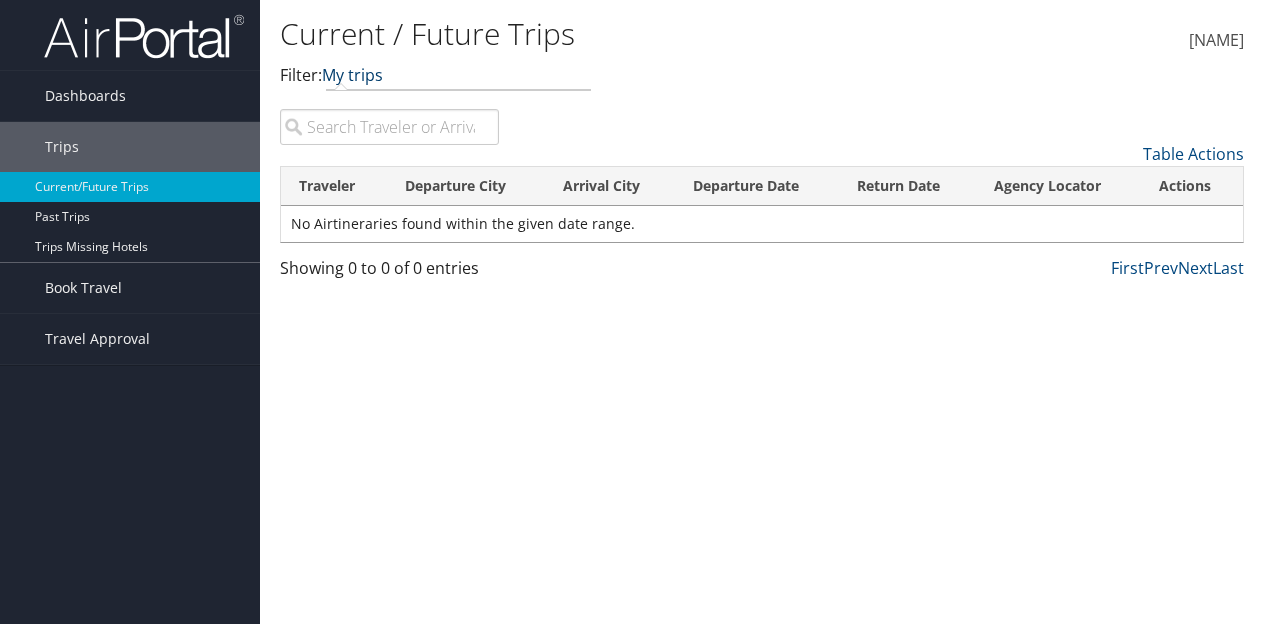 click at bounding box center (383, 75) 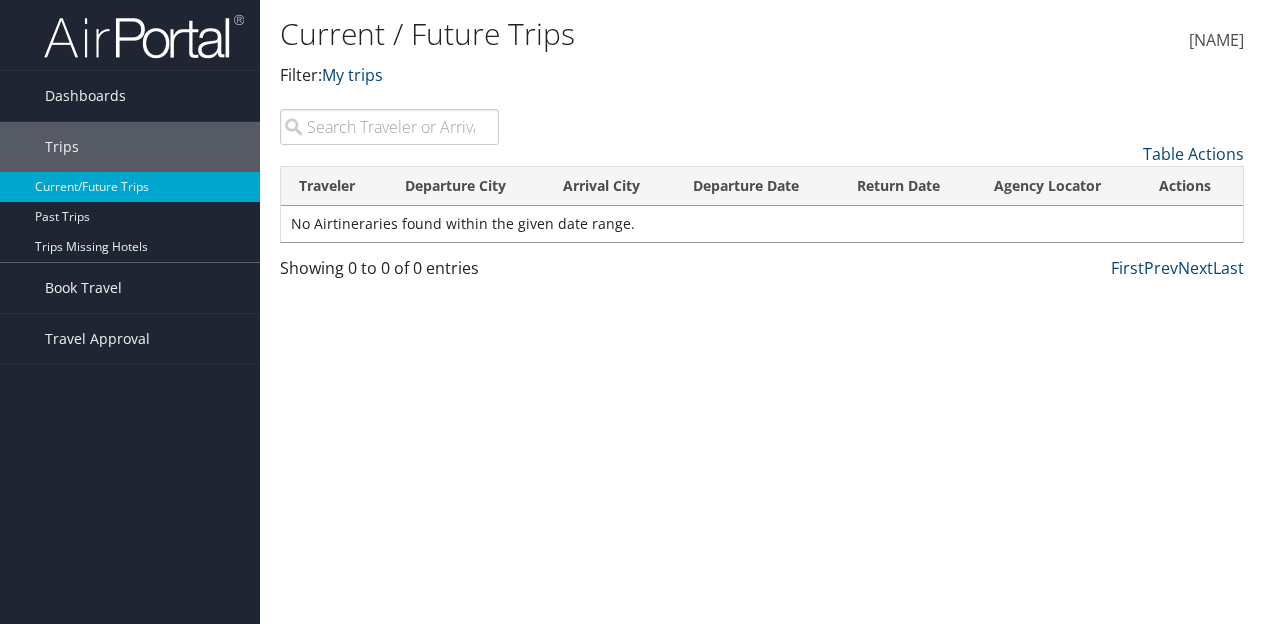 click at bounding box center (389, 127) 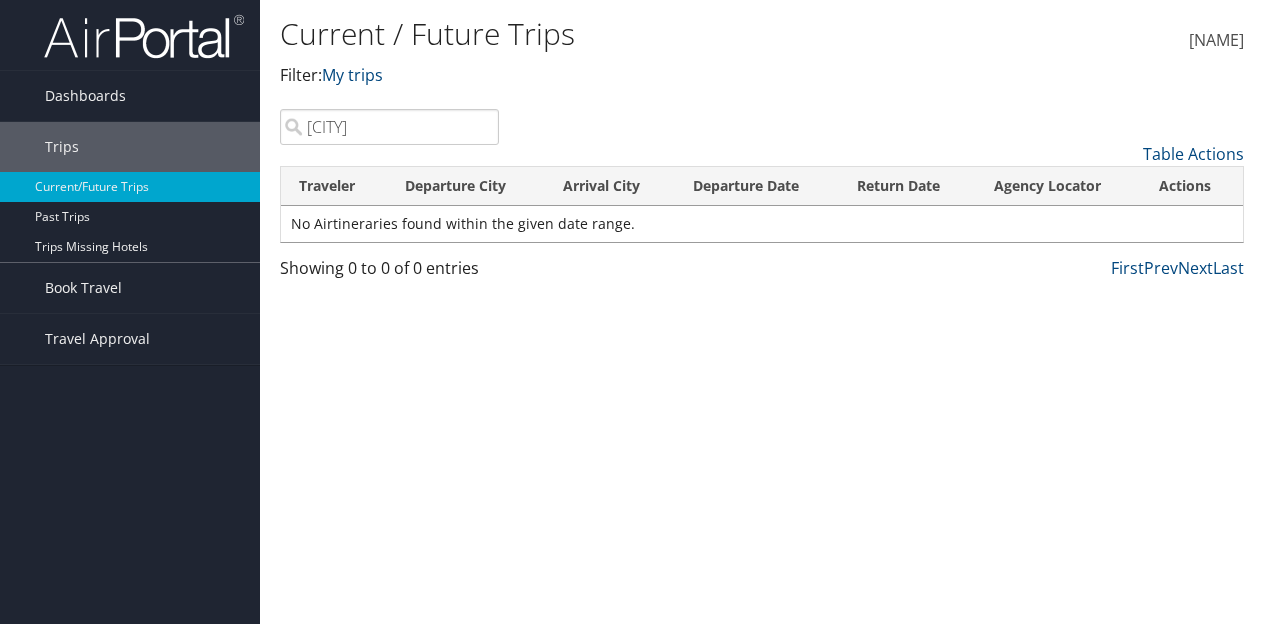 type on "denver" 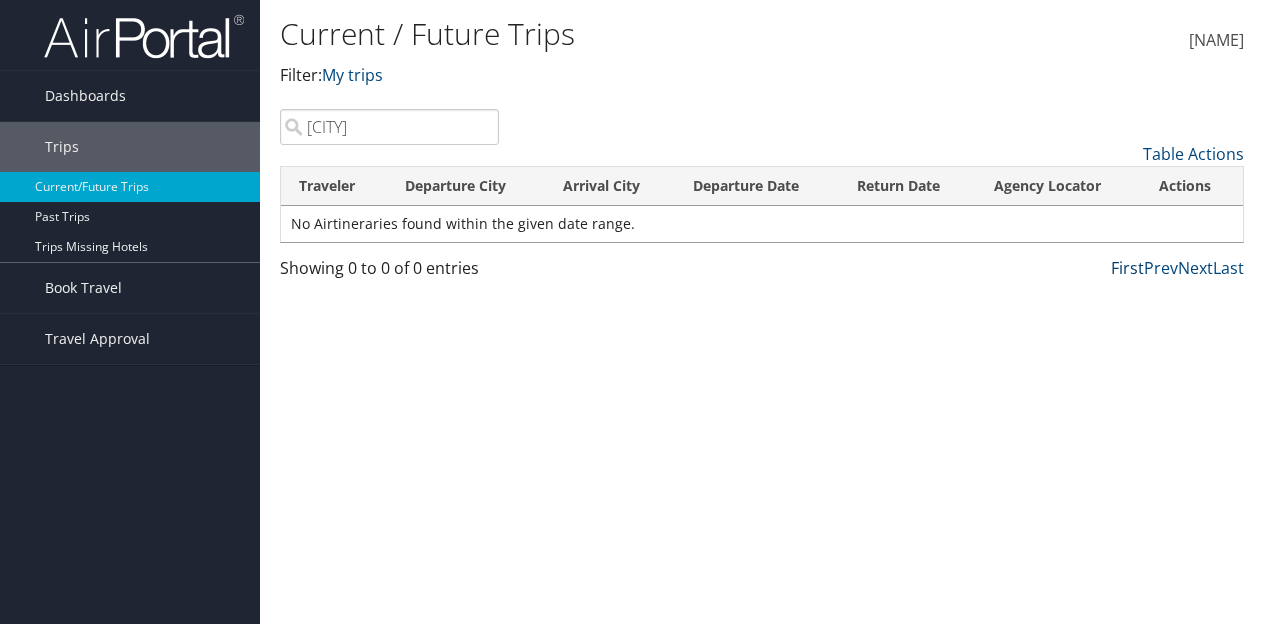 click on "First" at bounding box center [1127, 268] 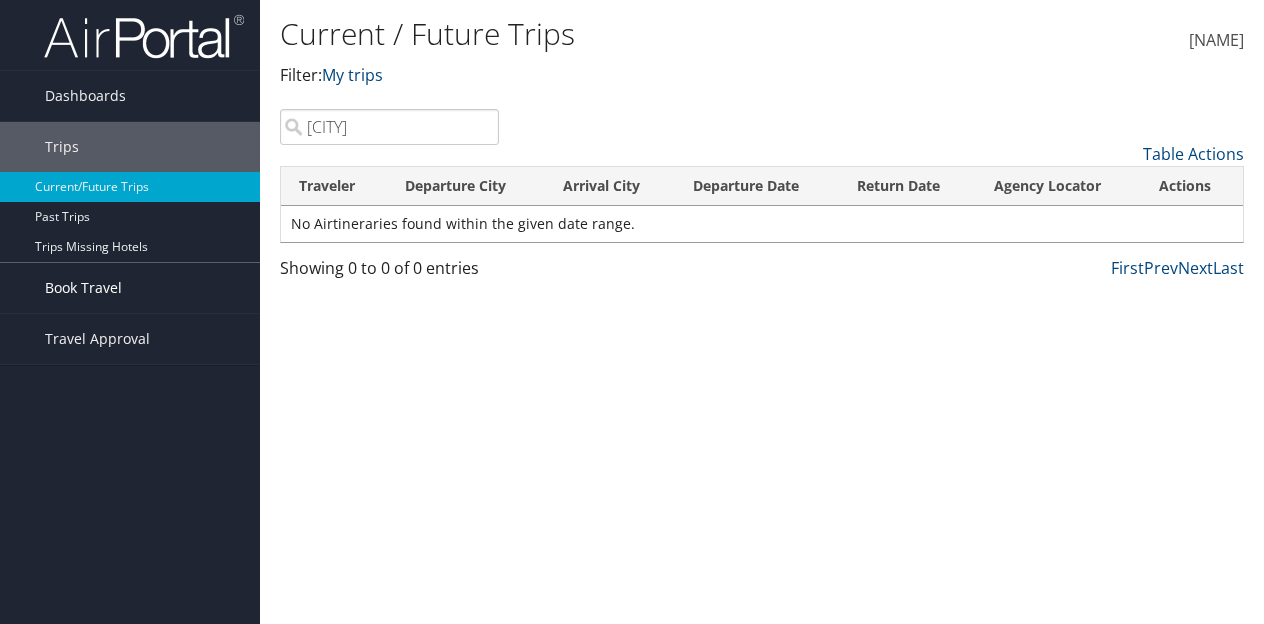 click on "Book Travel" at bounding box center [83, 288] 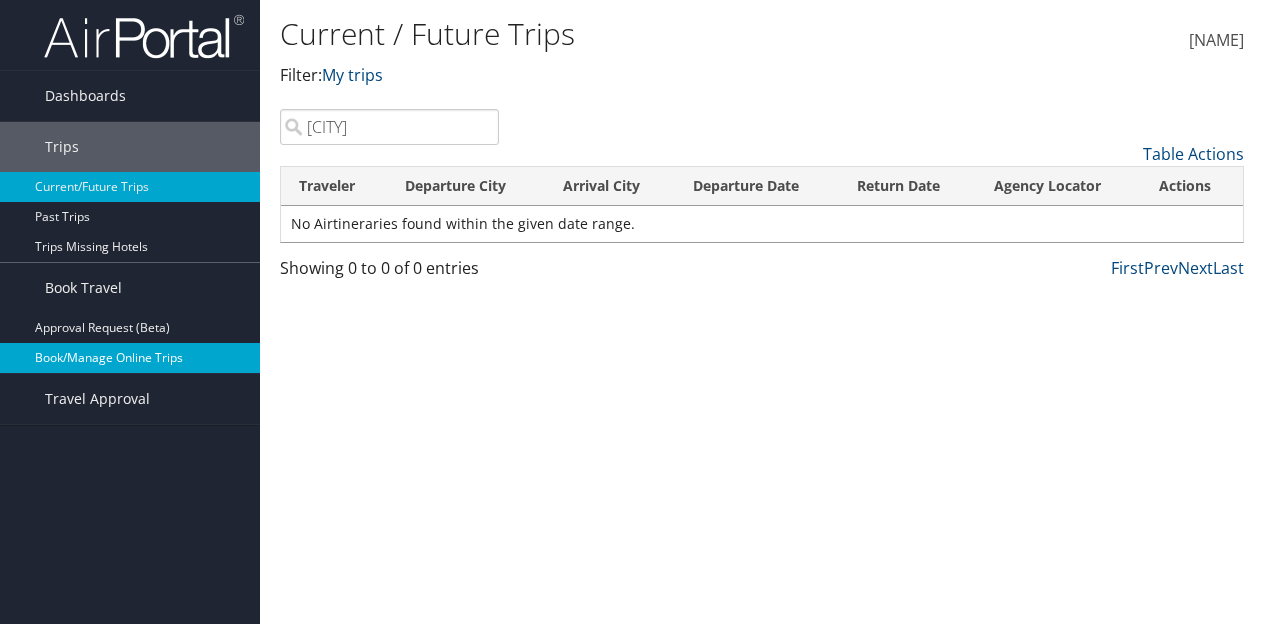 click on "Book/Manage Online Trips" at bounding box center (130, 358) 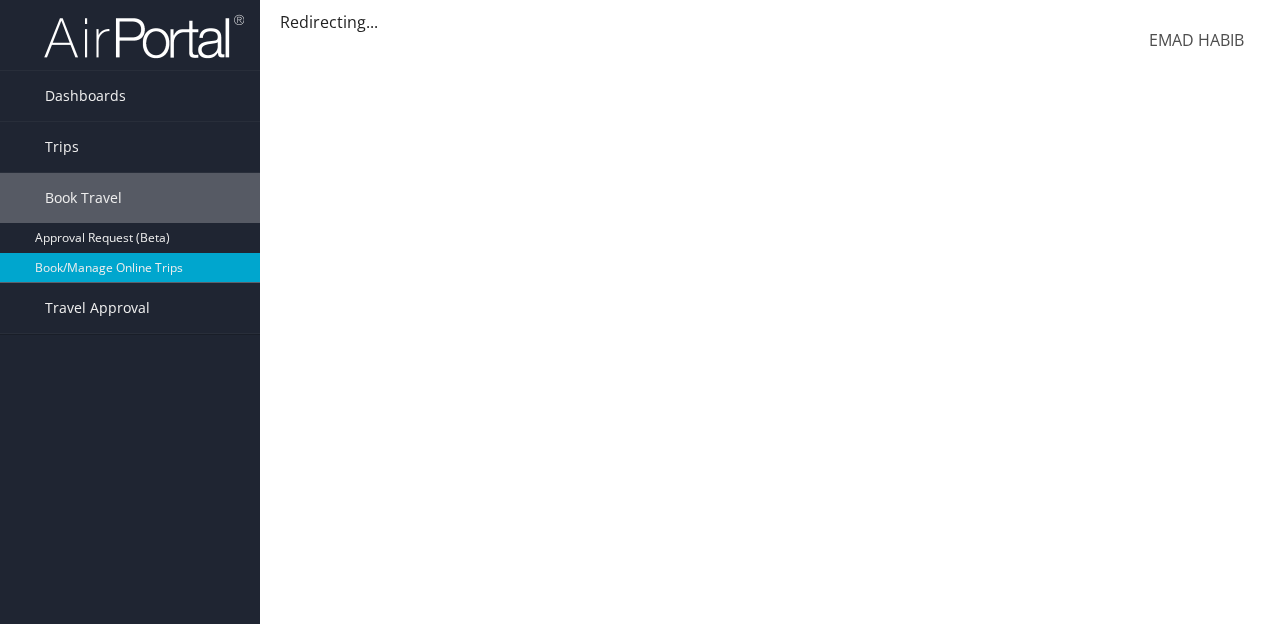 scroll, scrollTop: 0, scrollLeft: 0, axis: both 